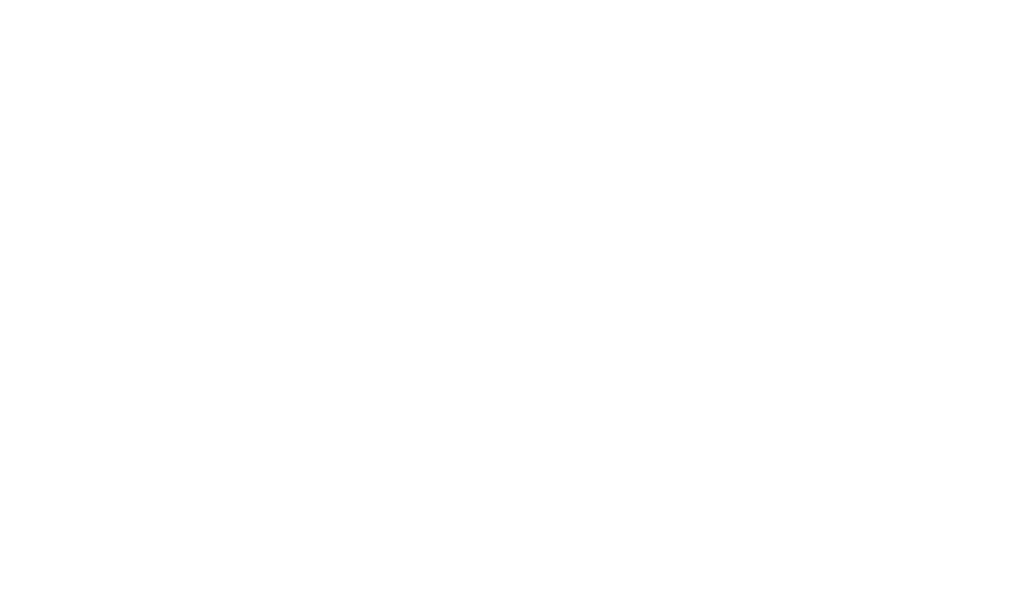 scroll, scrollTop: 0, scrollLeft: 0, axis: both 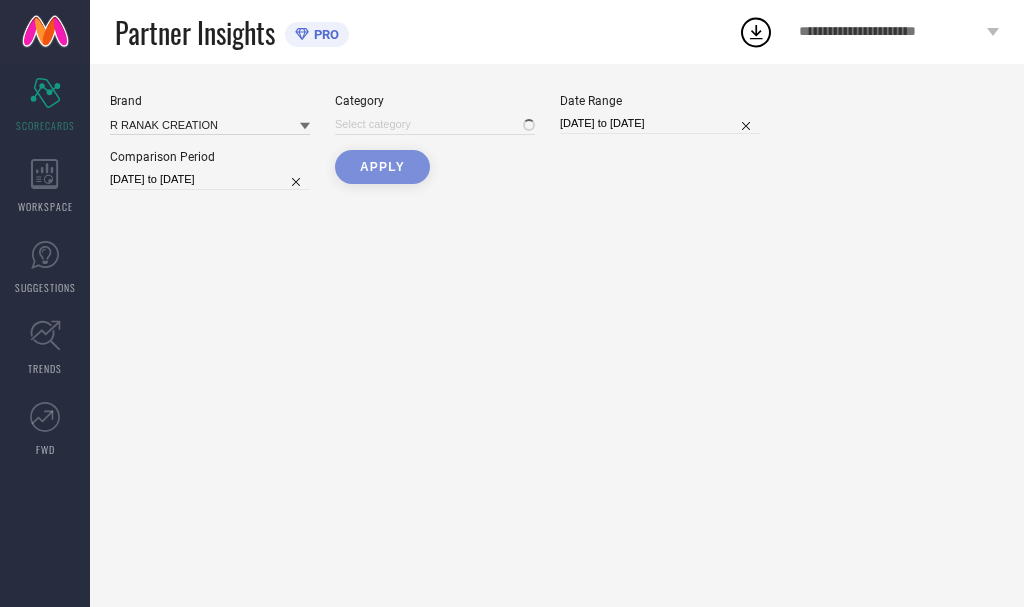 type on "All" 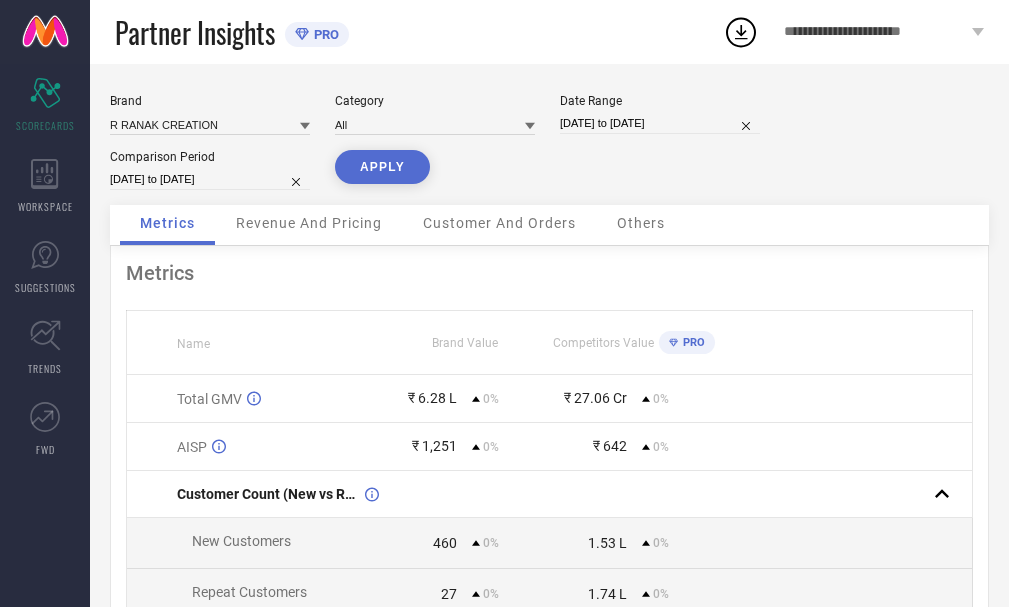 click on "[DATE] to [DATE]" at bounding box center (660, 123) 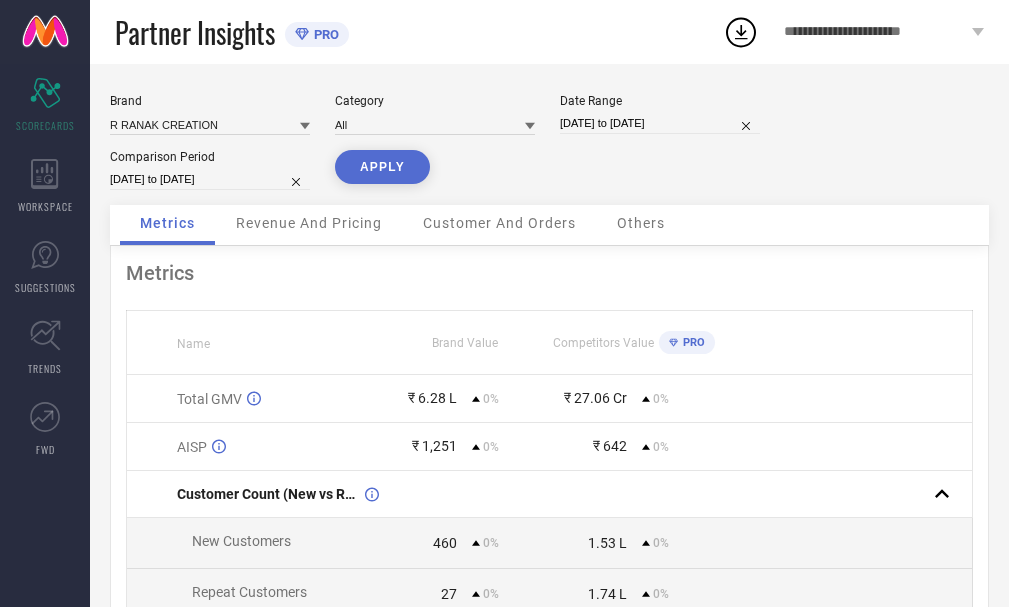 select on "5" 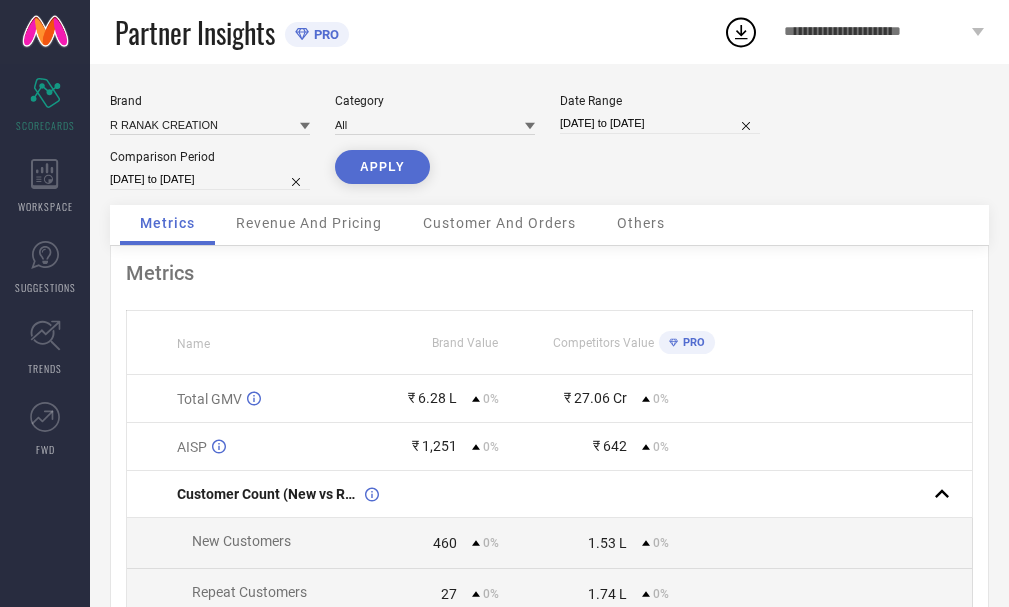 select on "2025" 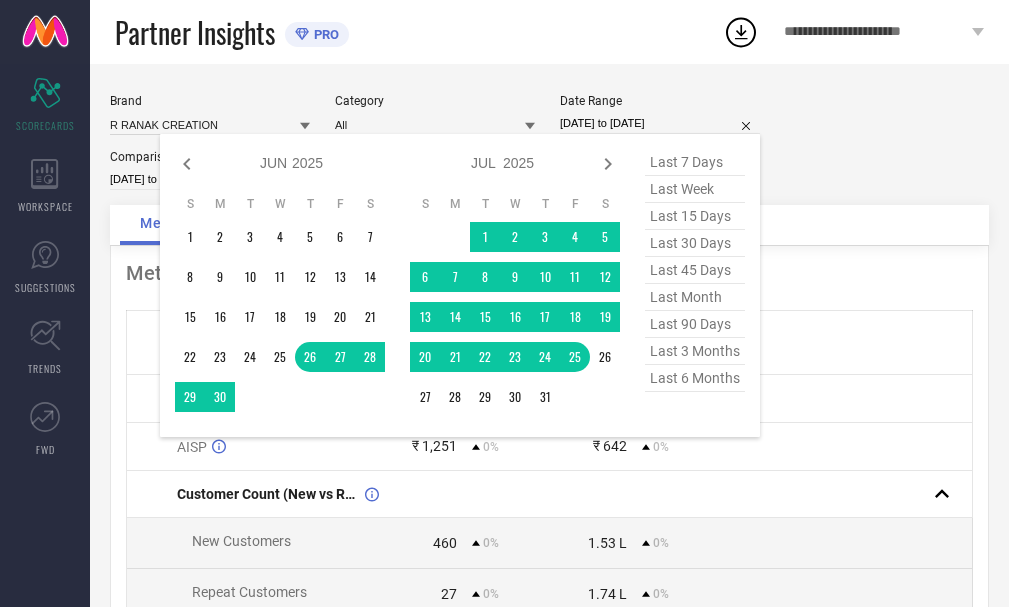 click on "last 30 days" at bounding box center (695, 243) 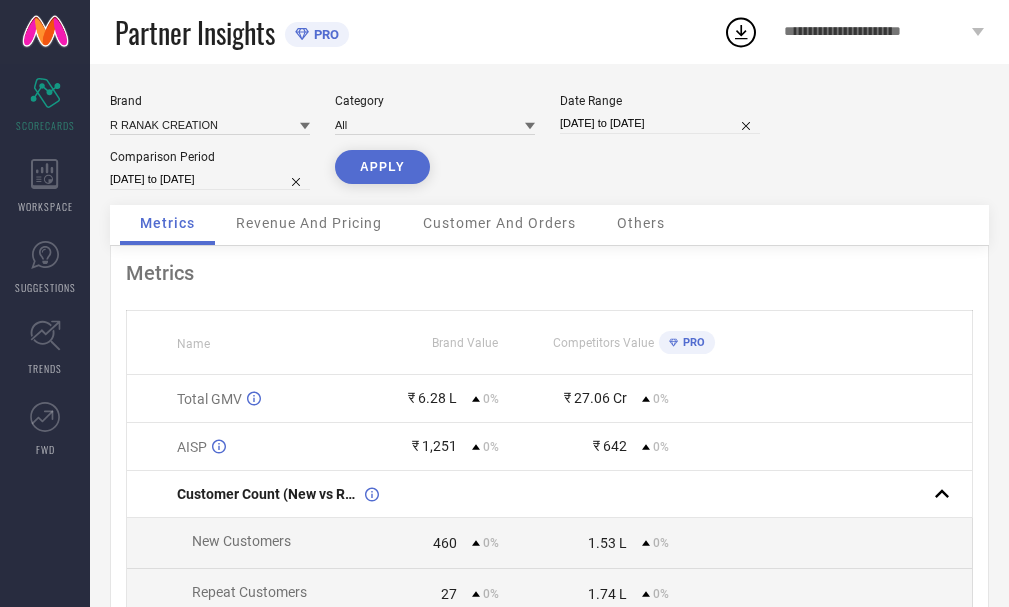 click on "[DATE] to [DATE]" at bounding box center [210, 179] 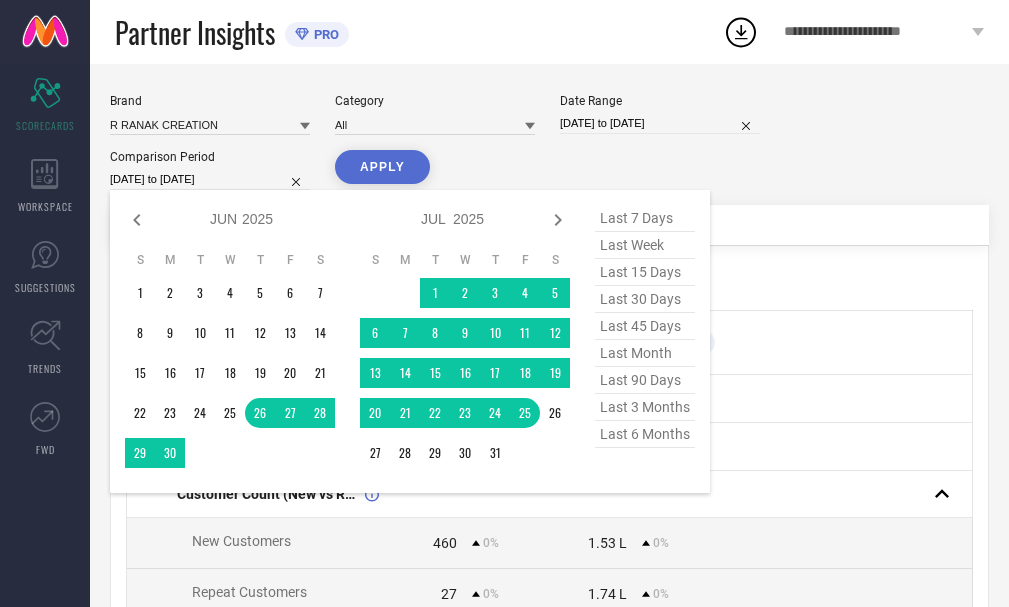 click on "last 30 days" at bounding box center [645, 299] 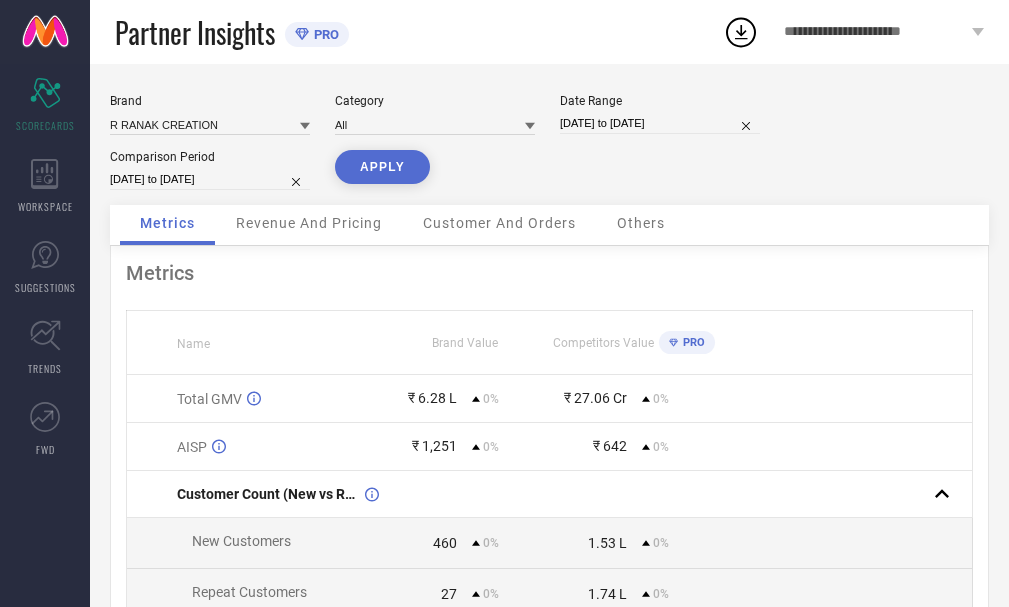 click on "APPLY" at bounding box center (382, 167) 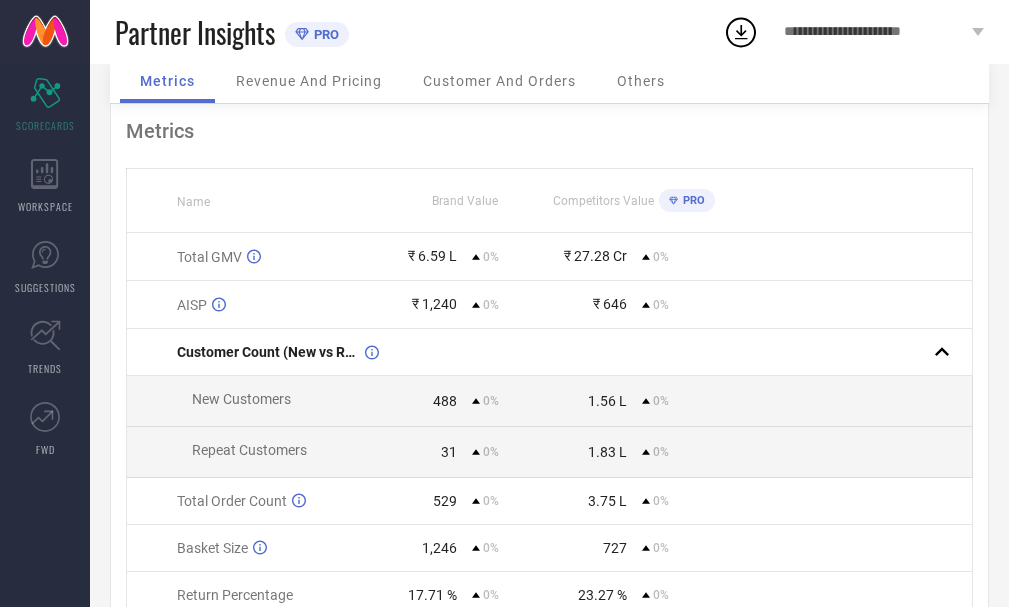 scroll, scrollTop: 0, scrollLeft: 0, axis: both 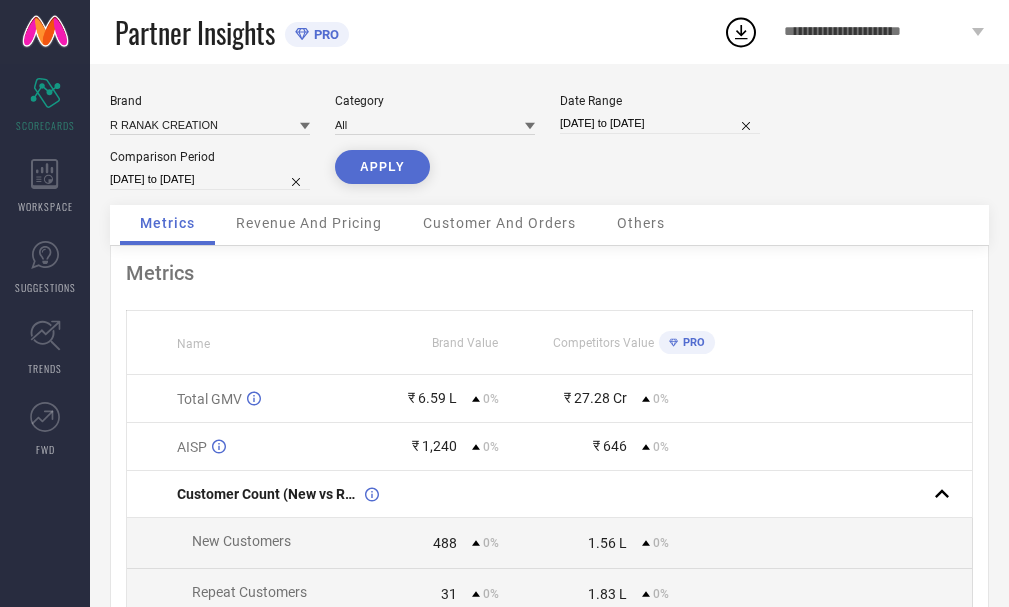 select on "6" 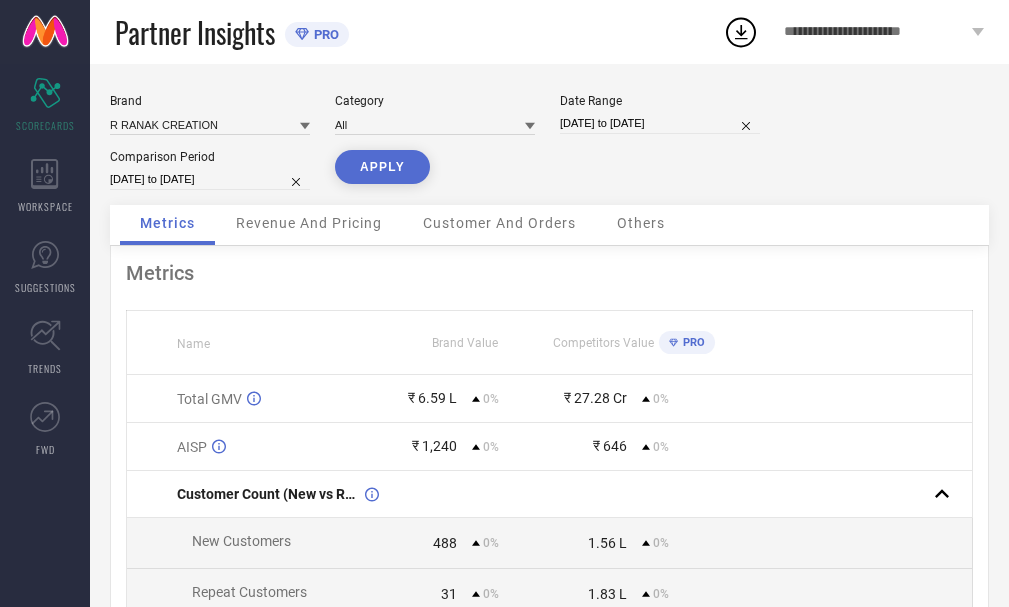 select on "2025" 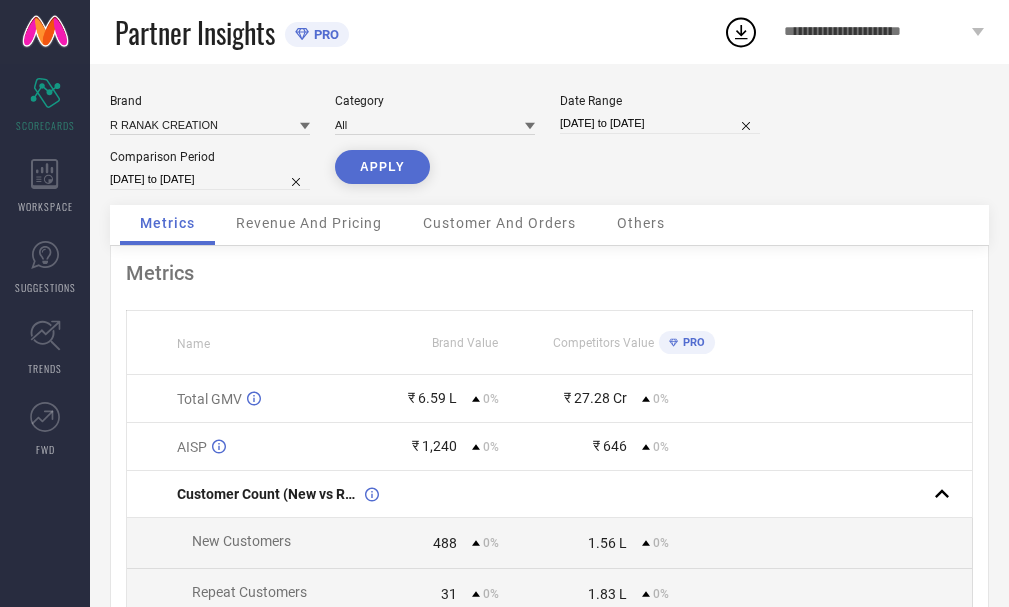 select on "2025" 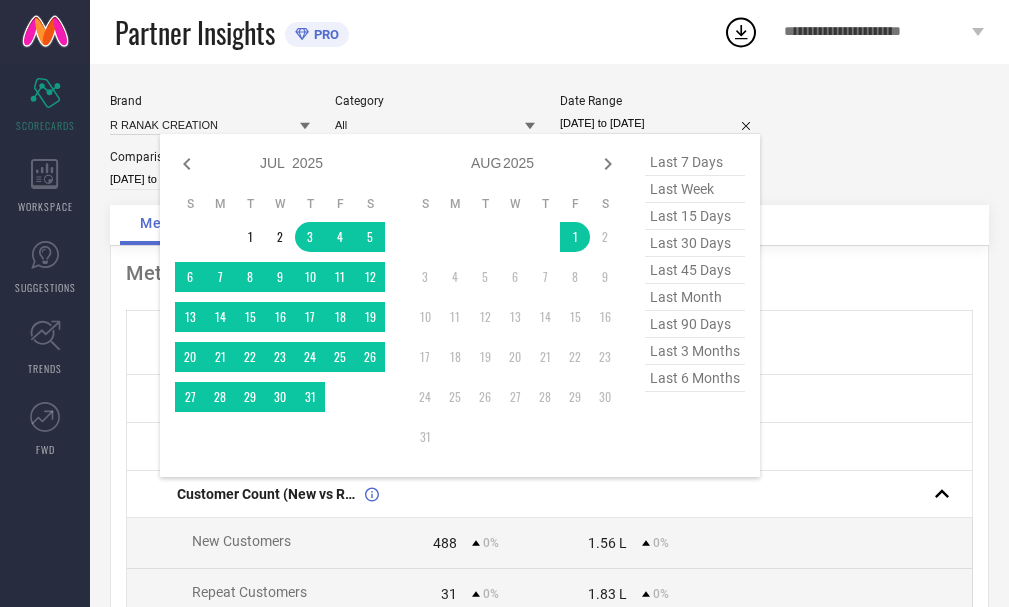 click on "[DATE] to [DATE]" at bounding box center [660, 123] 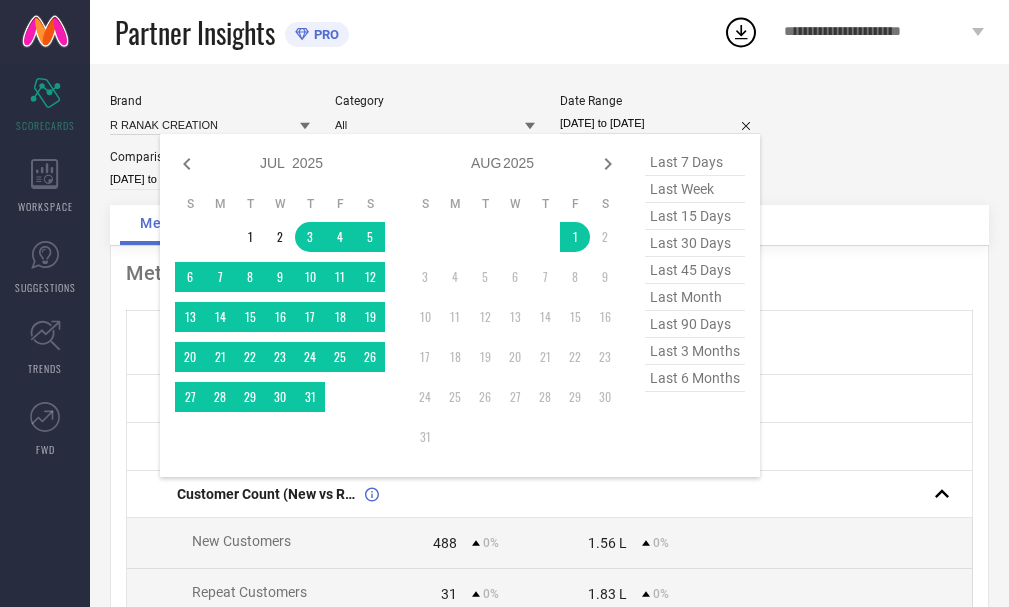 click on "last 15 days" at bounding box center (695, 216) 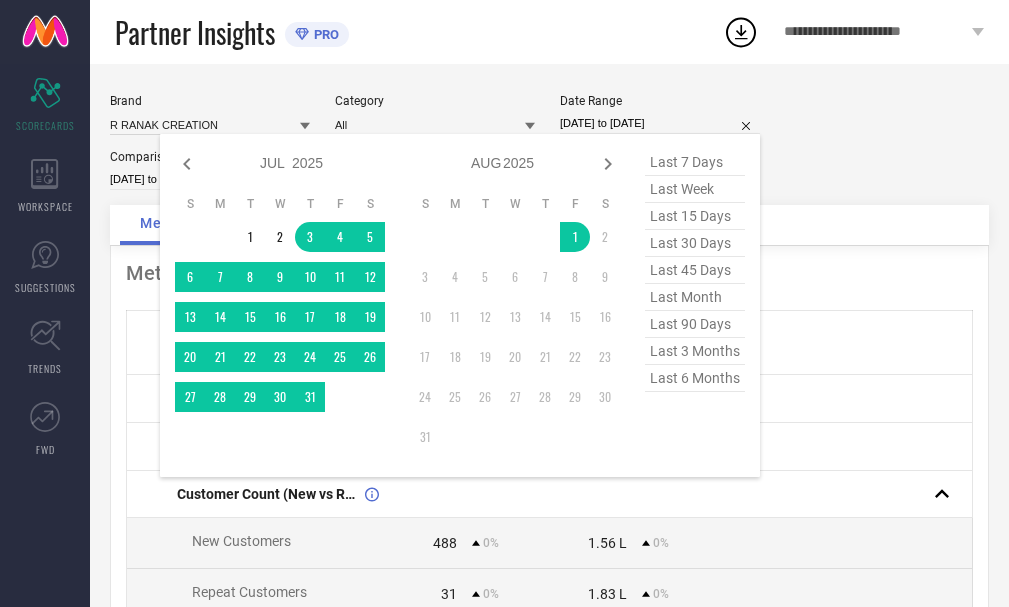 type on "[DATE] to [DATE]" 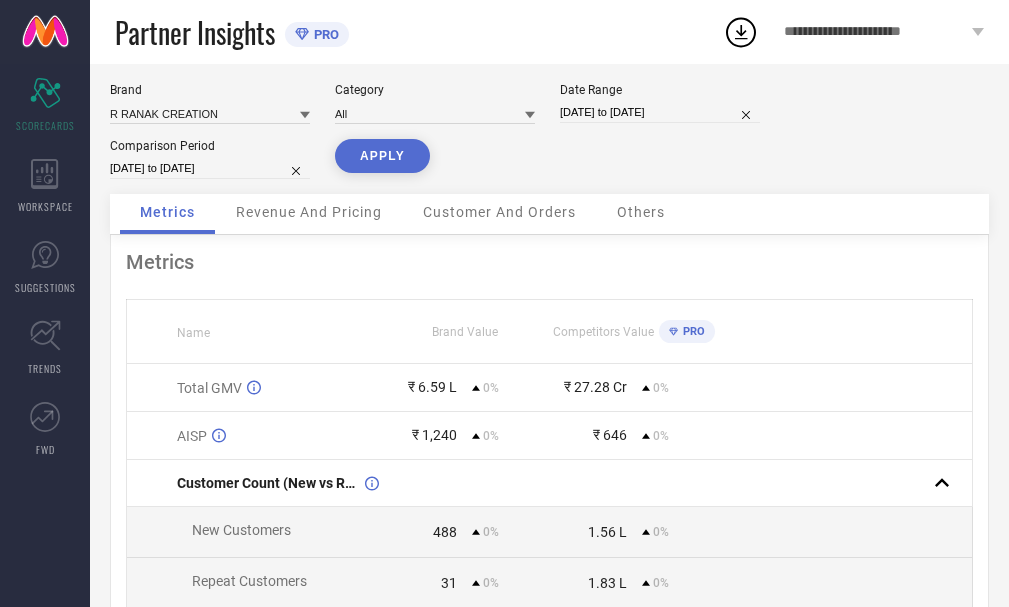scroll, scrollTop: 0, scrollLeft: 0, axis: both 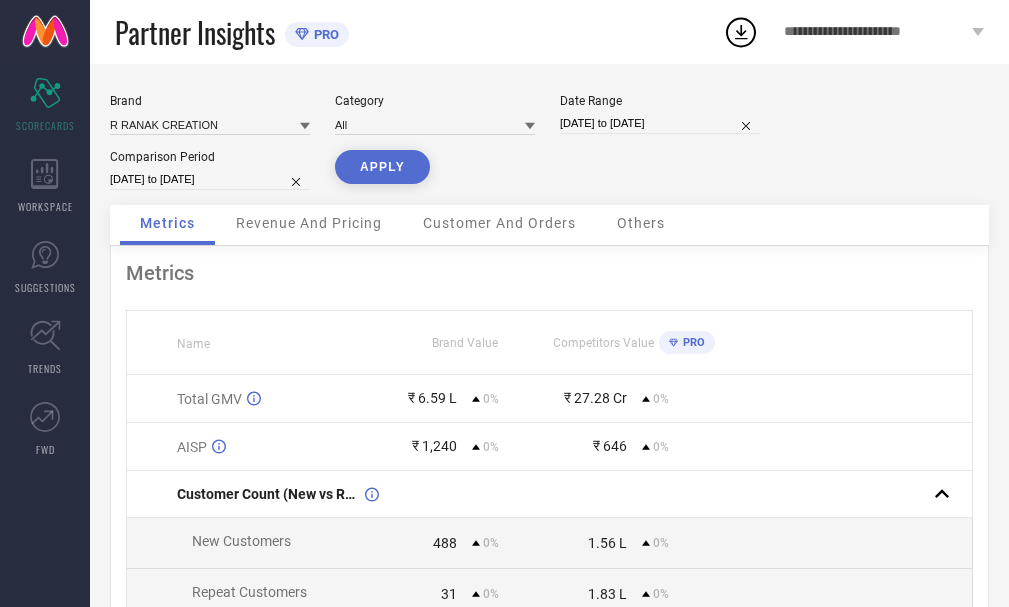 click on "[DATE] to [DATE]" at bounding box center [210, 179] 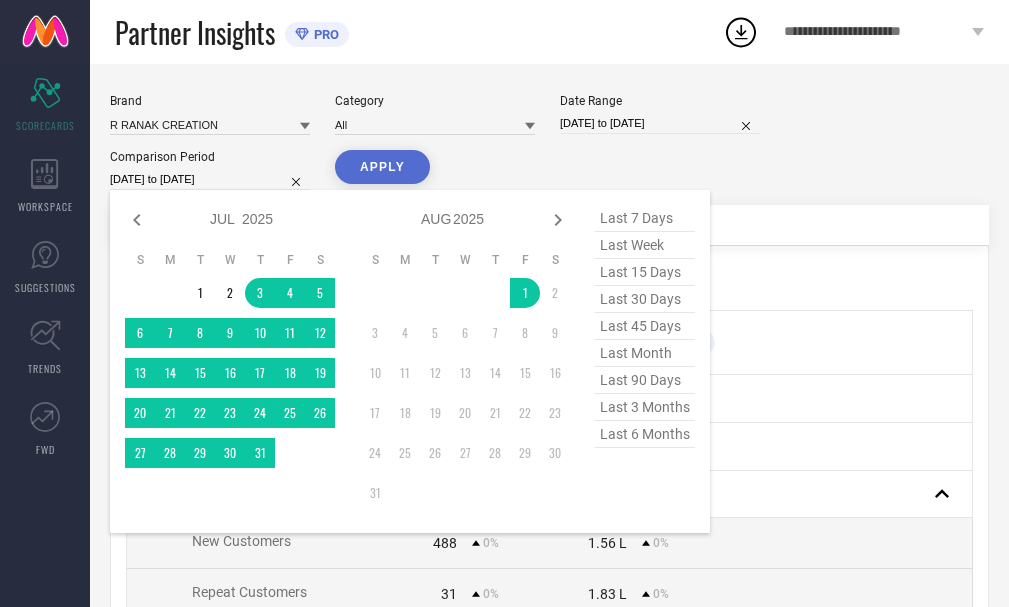 drag, startPoint x: 643, startPoint y: 270, endPoint x: 596, endPoint y: 263, distance: 47.518417 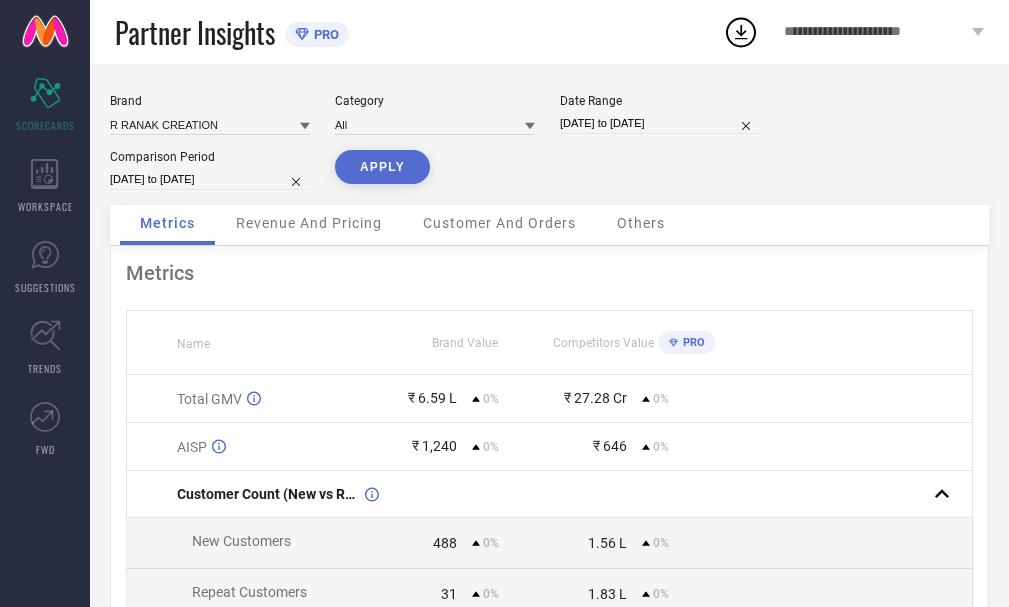 click on "APPLY" at bounding box center [382, 167] 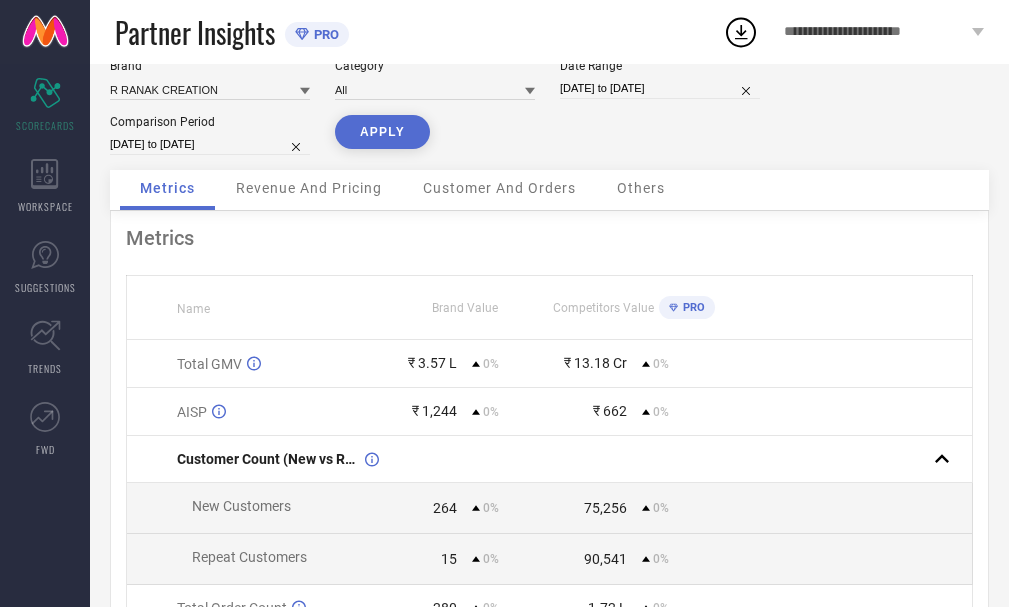 scroll, scrollTop: 0, scrollLeft: 0, axis: both 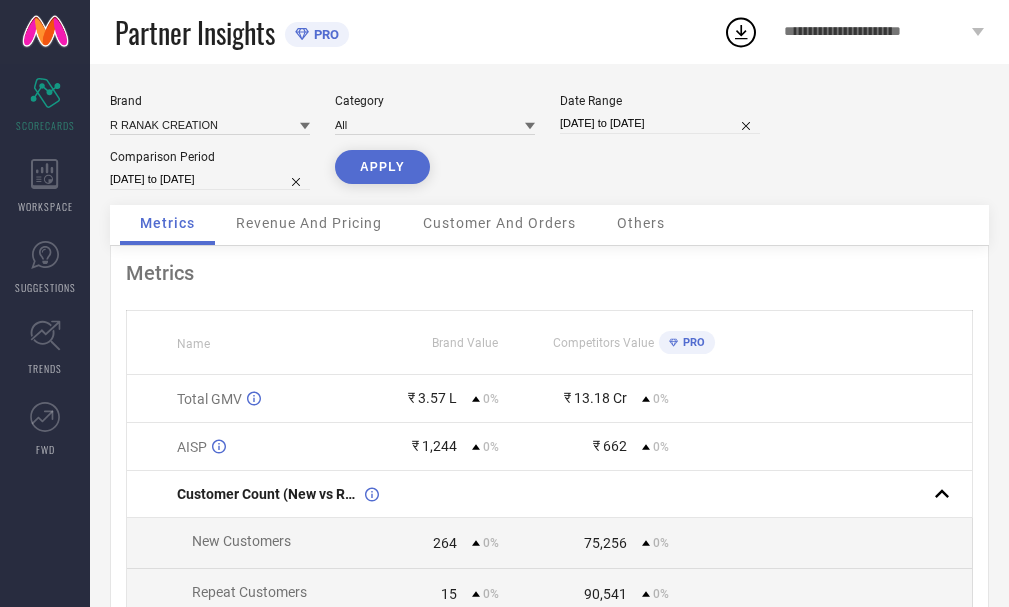 click on "[DATE] to [DATE]" at bounding box center (660, 123) 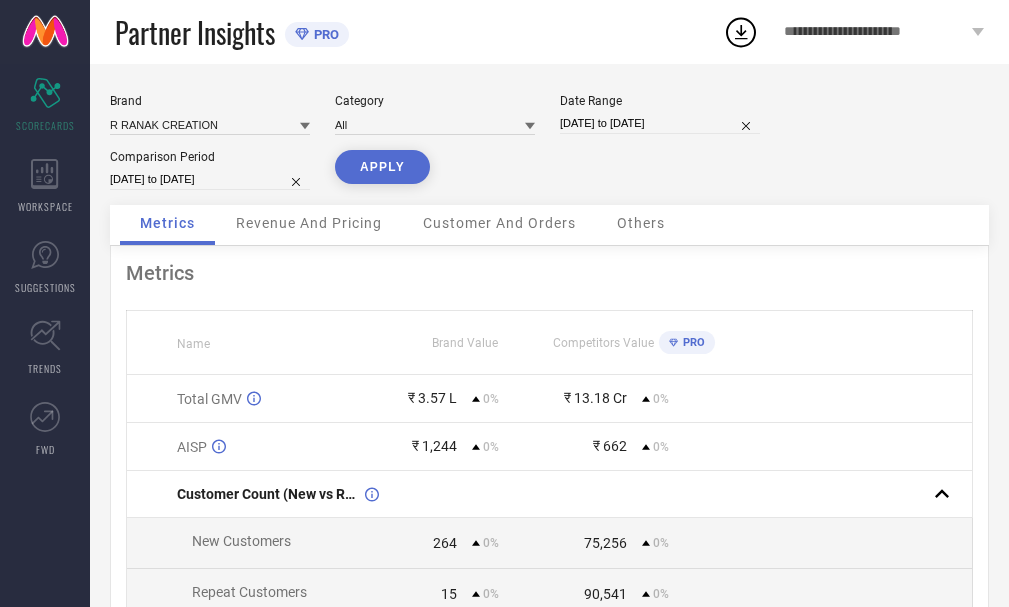 select on "2025" 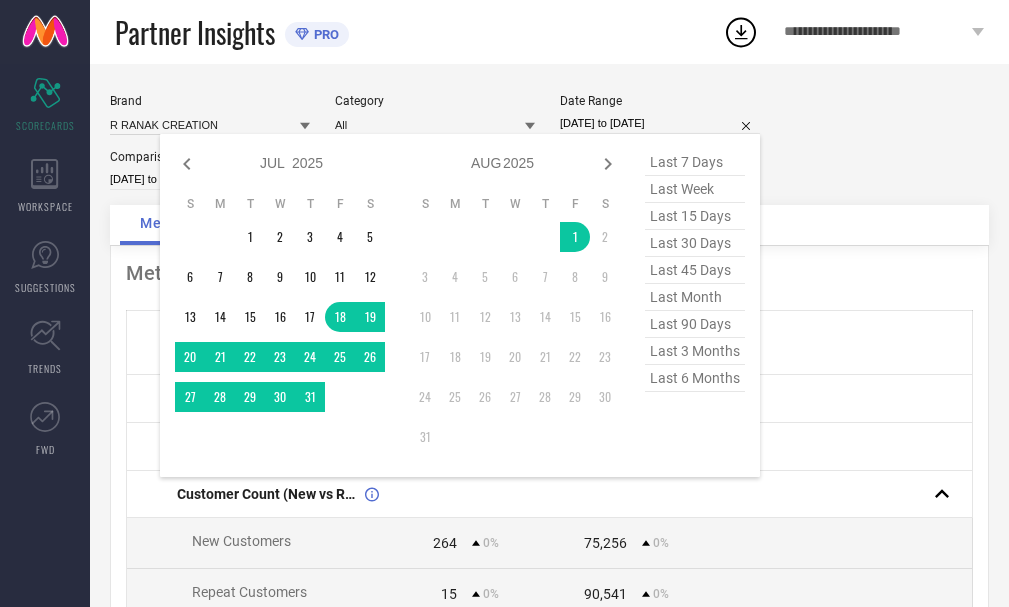 click on "last 90 days" at bounding box center [695, 324] 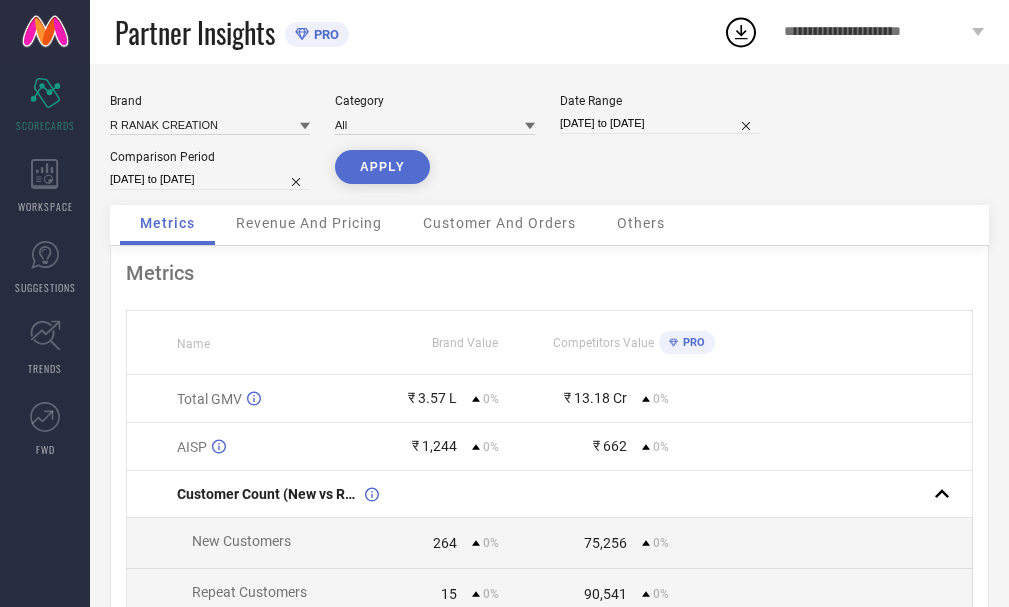click on "[DATE] to [DATE]" at bounding box center (210, 179) 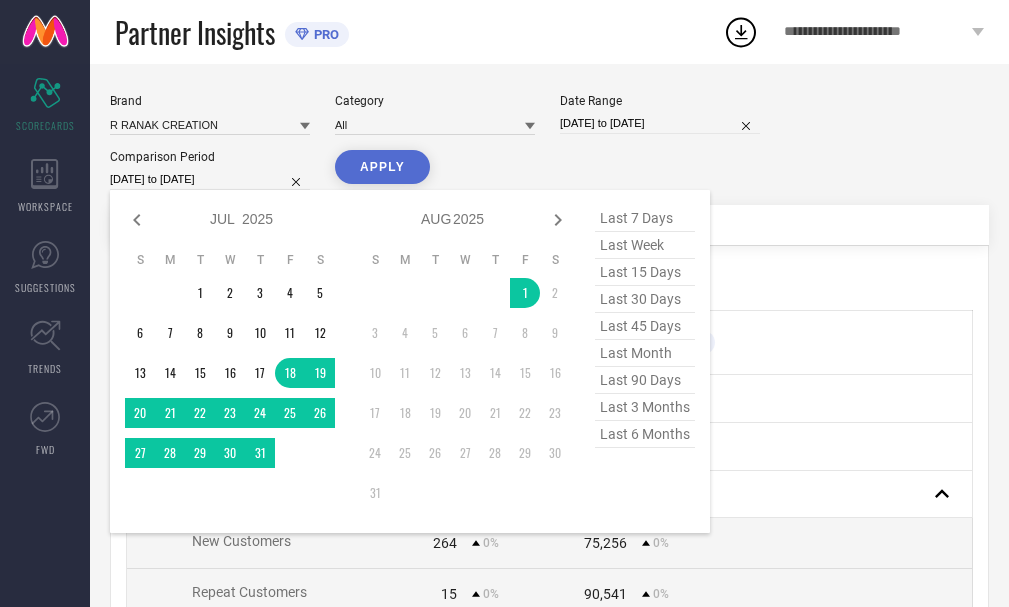 click on "last 90 days" at bounding box center (645, 380) 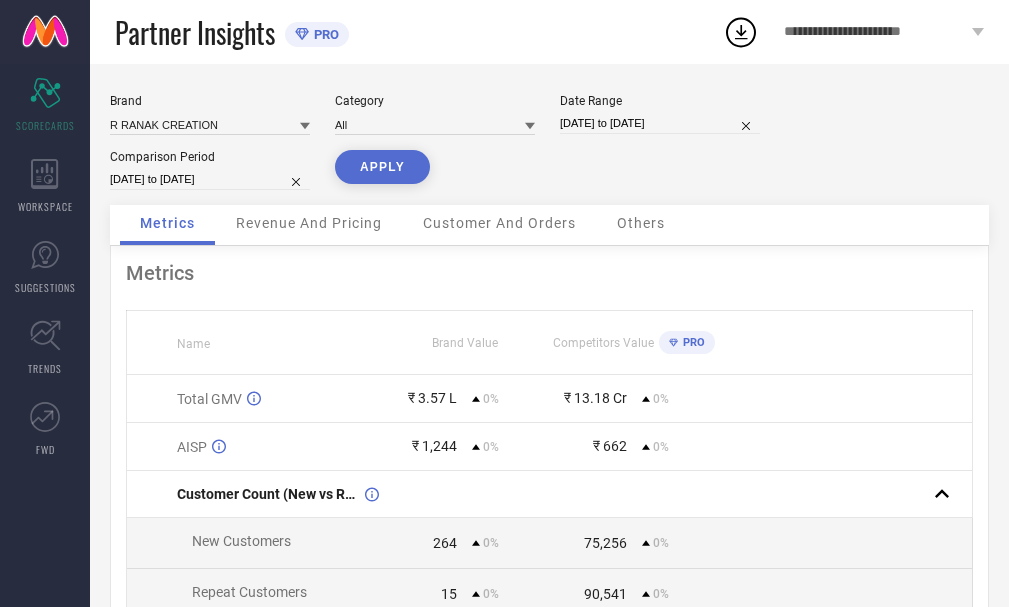 click on "APPLY" at bounding box center (382, 167) 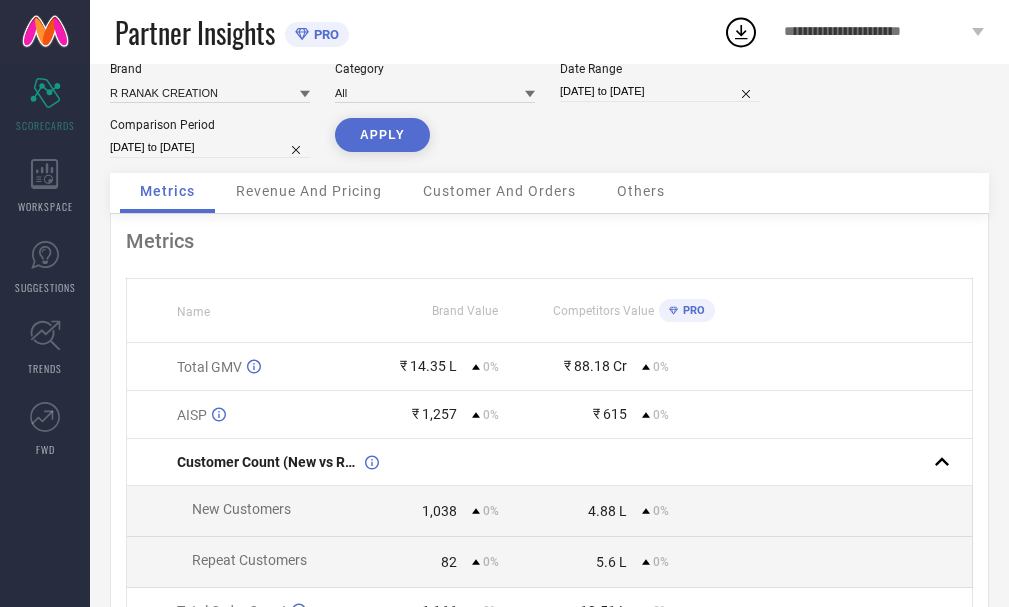scroll, scrollTop: 0, scrollLeft: 0, axis: both 